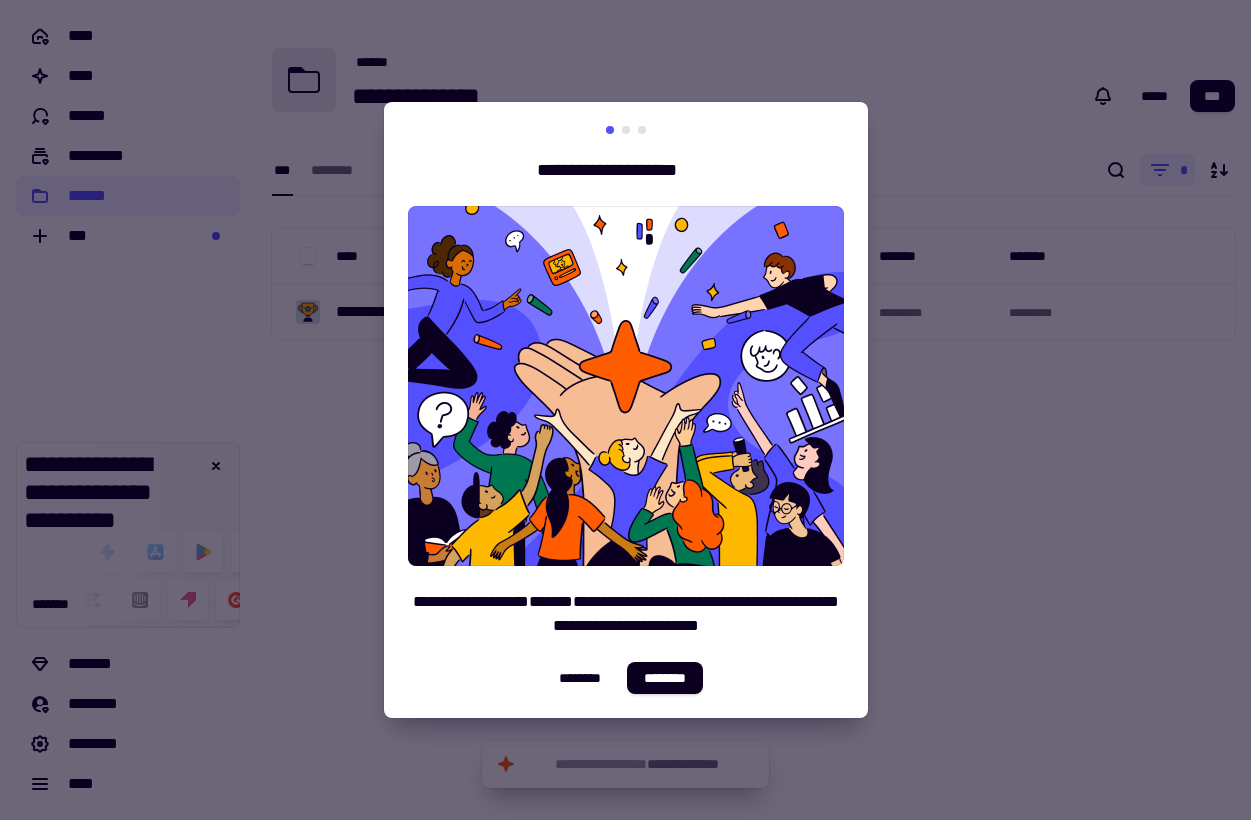 scroll, scrollTop: 0, scrollLeft: 0, axis: both 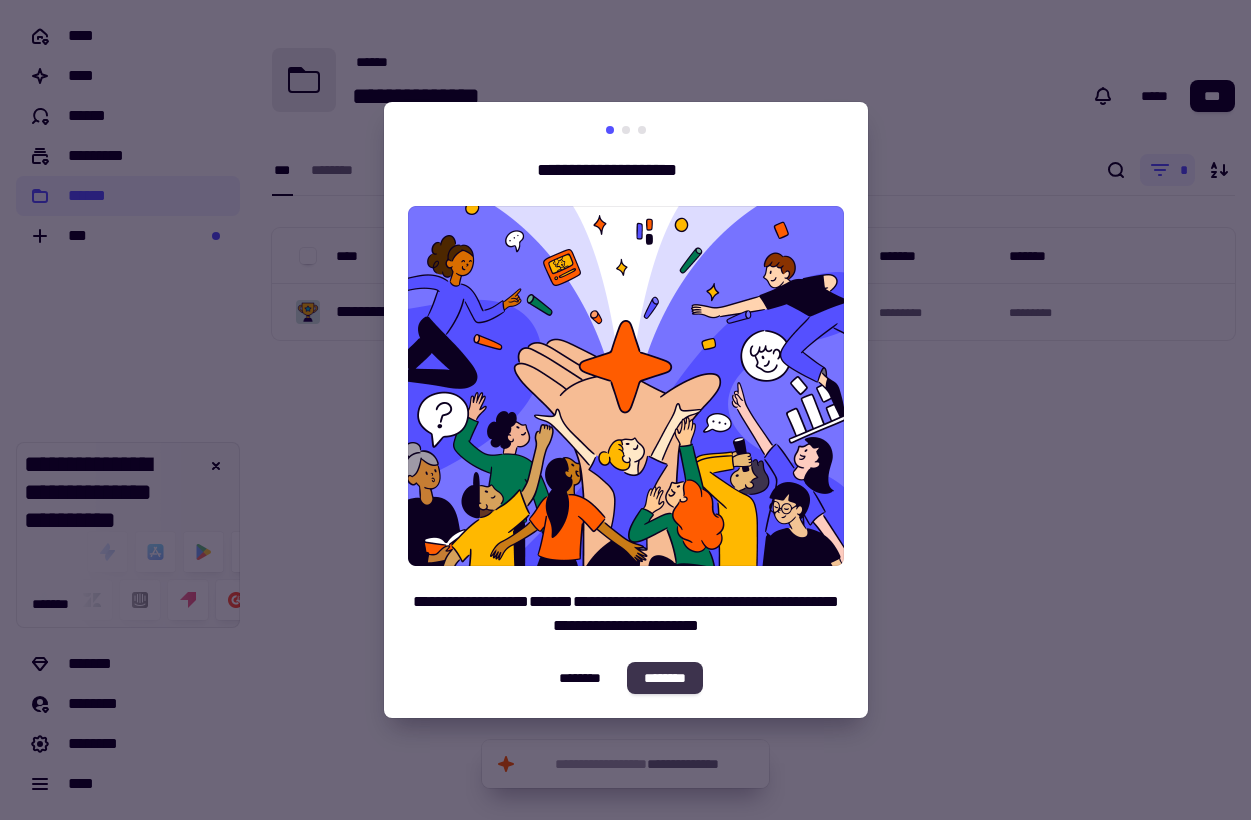 click on "********" 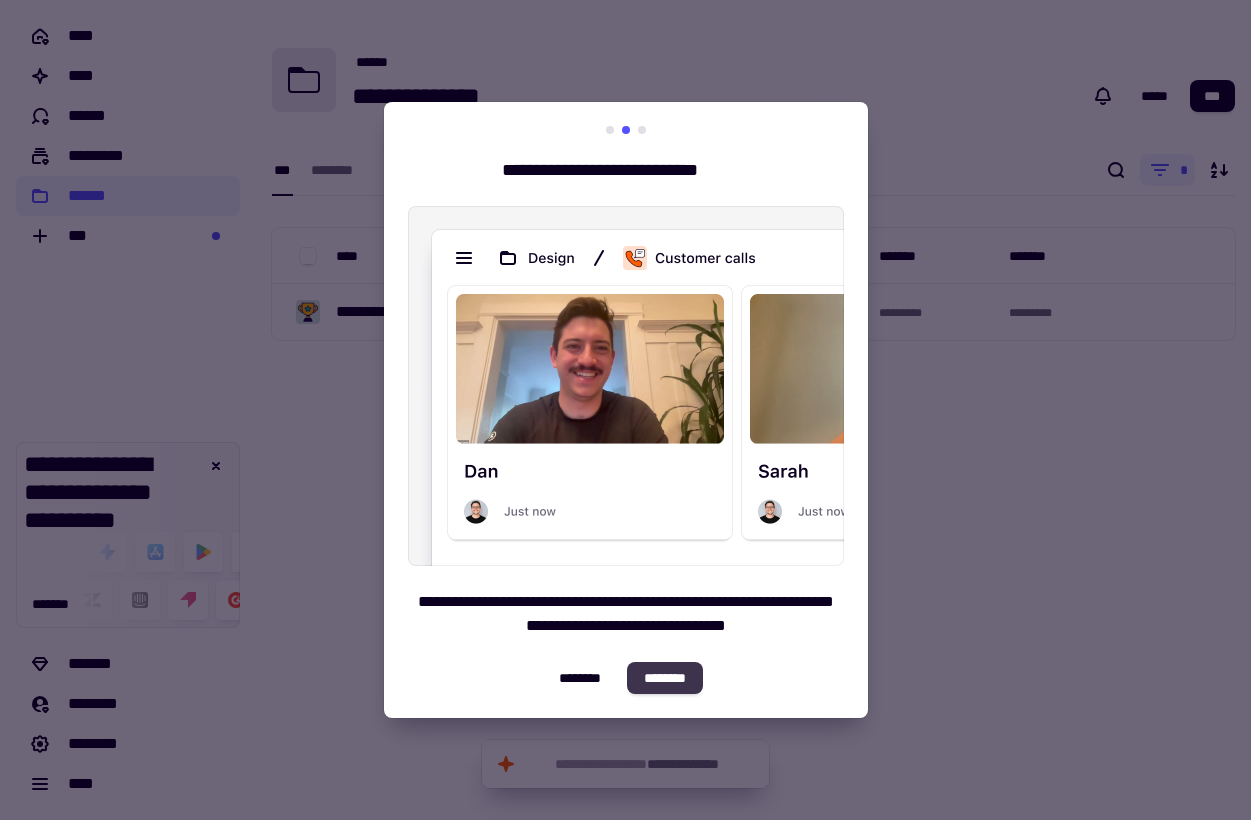 click on "********" 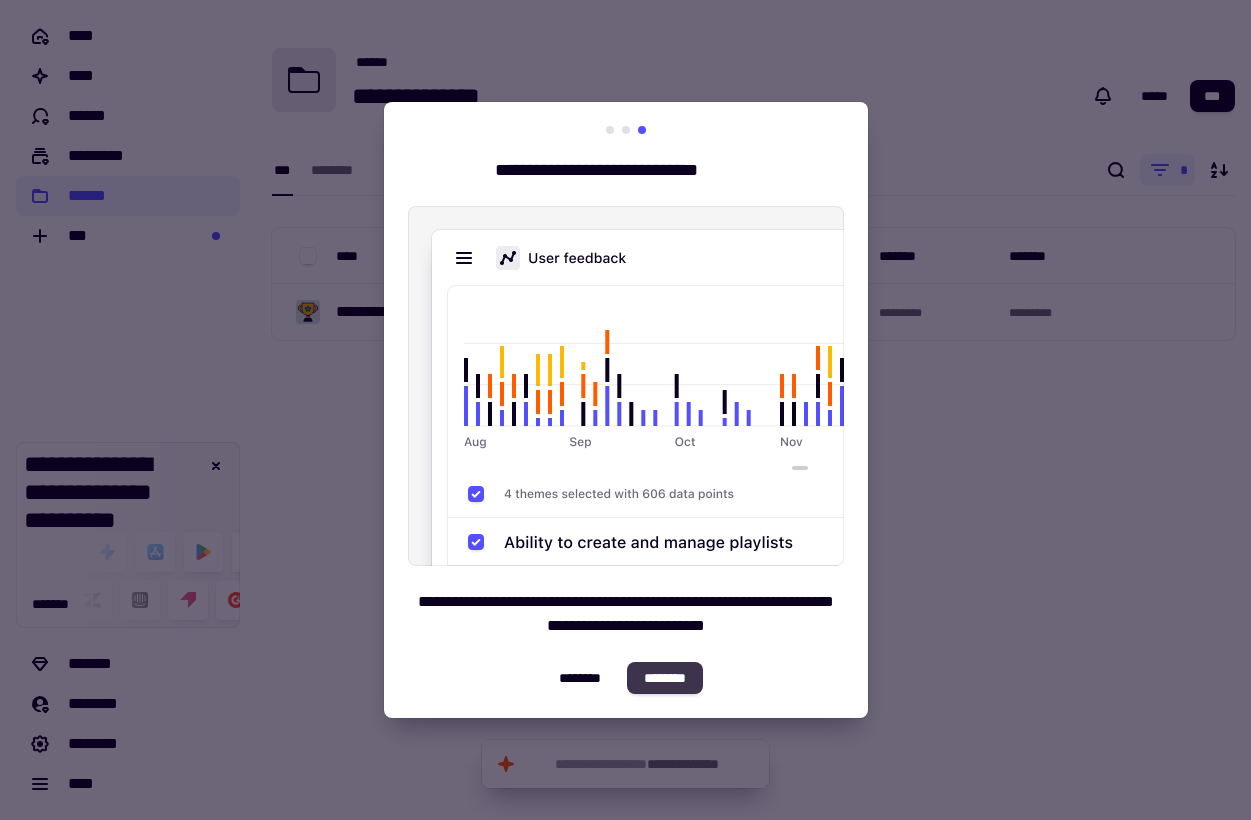 click on "********" 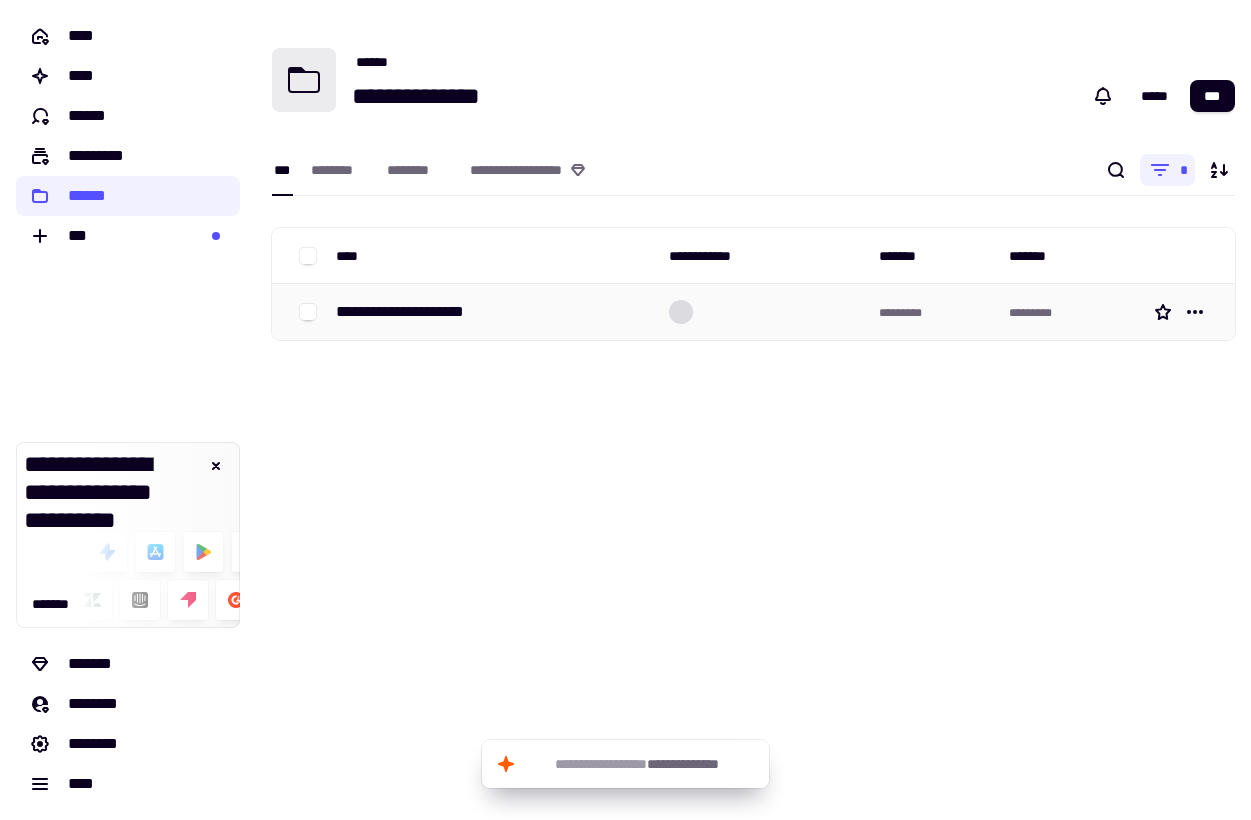 click on "**********" at bounding box center [422, 312] 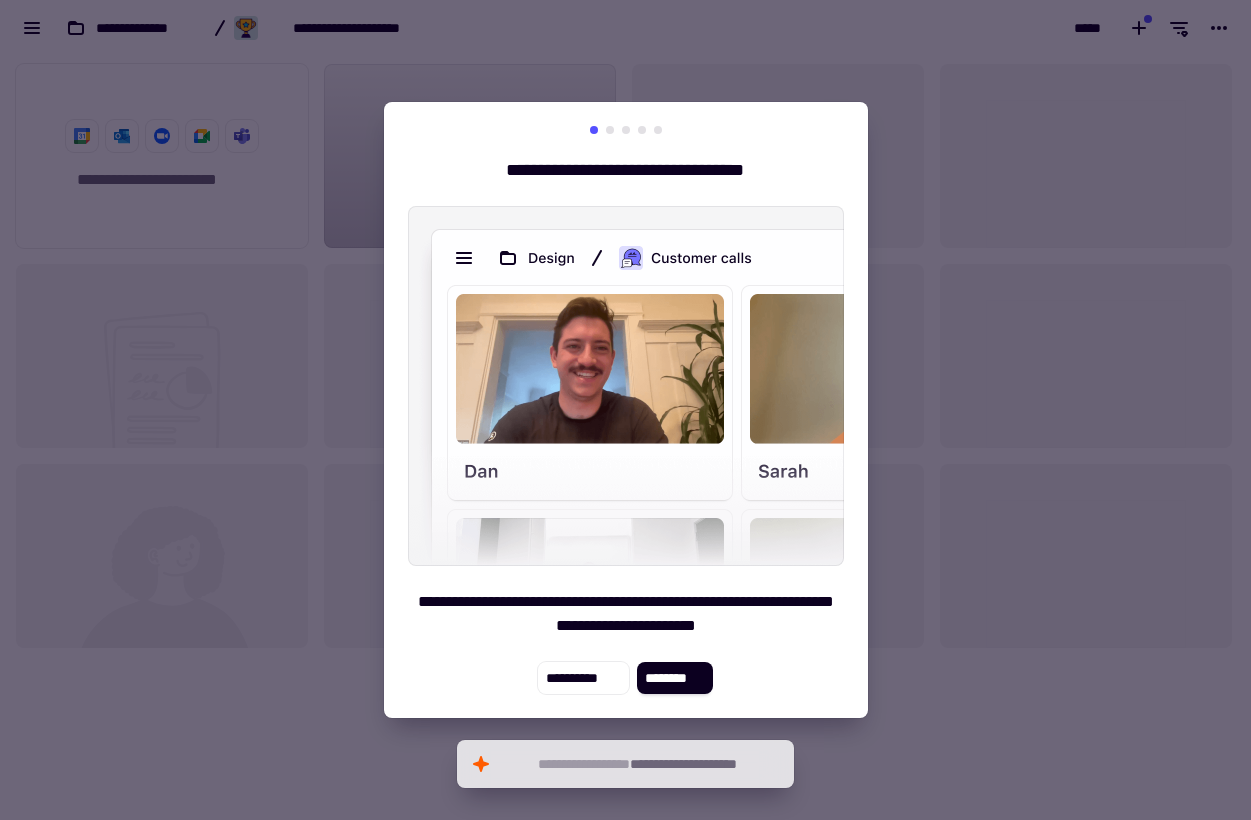 scroll, scrollTop: 1, scrollLeft: 1, axis: both 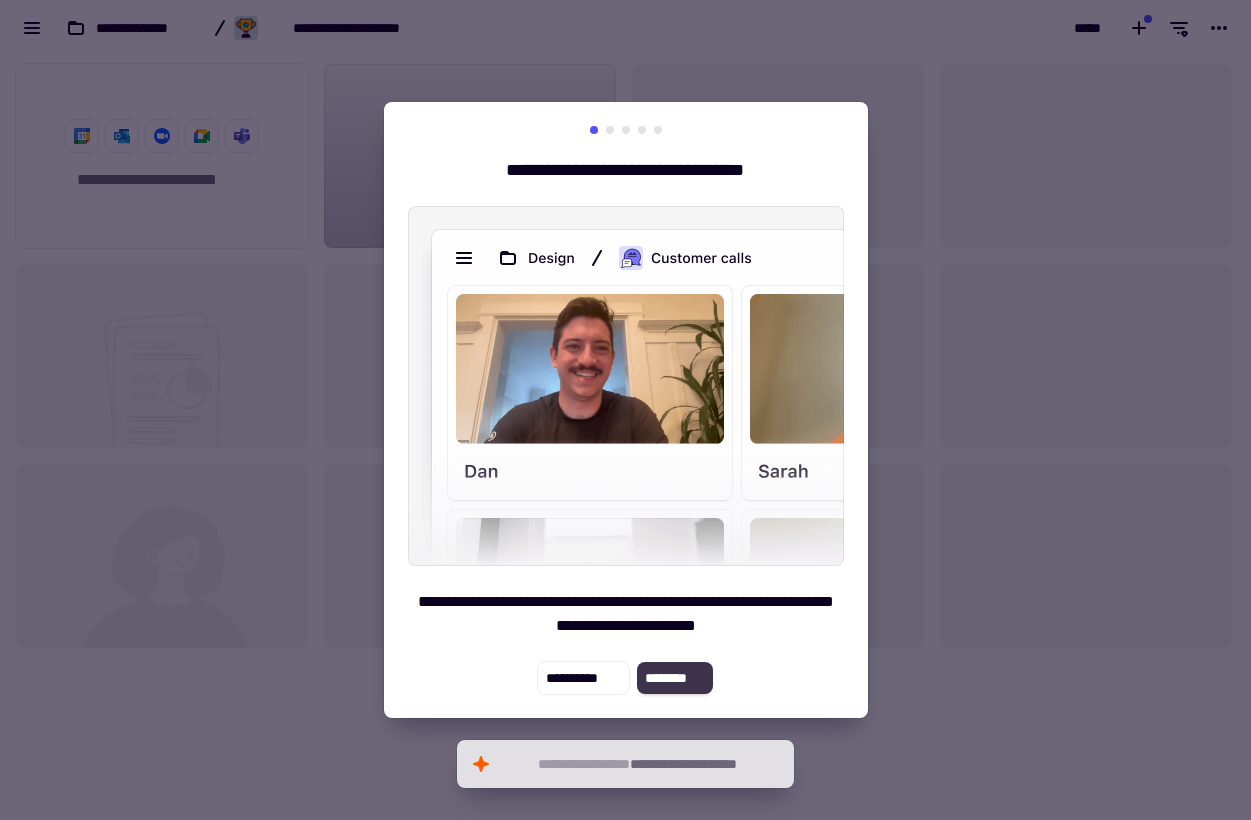 click on "********" 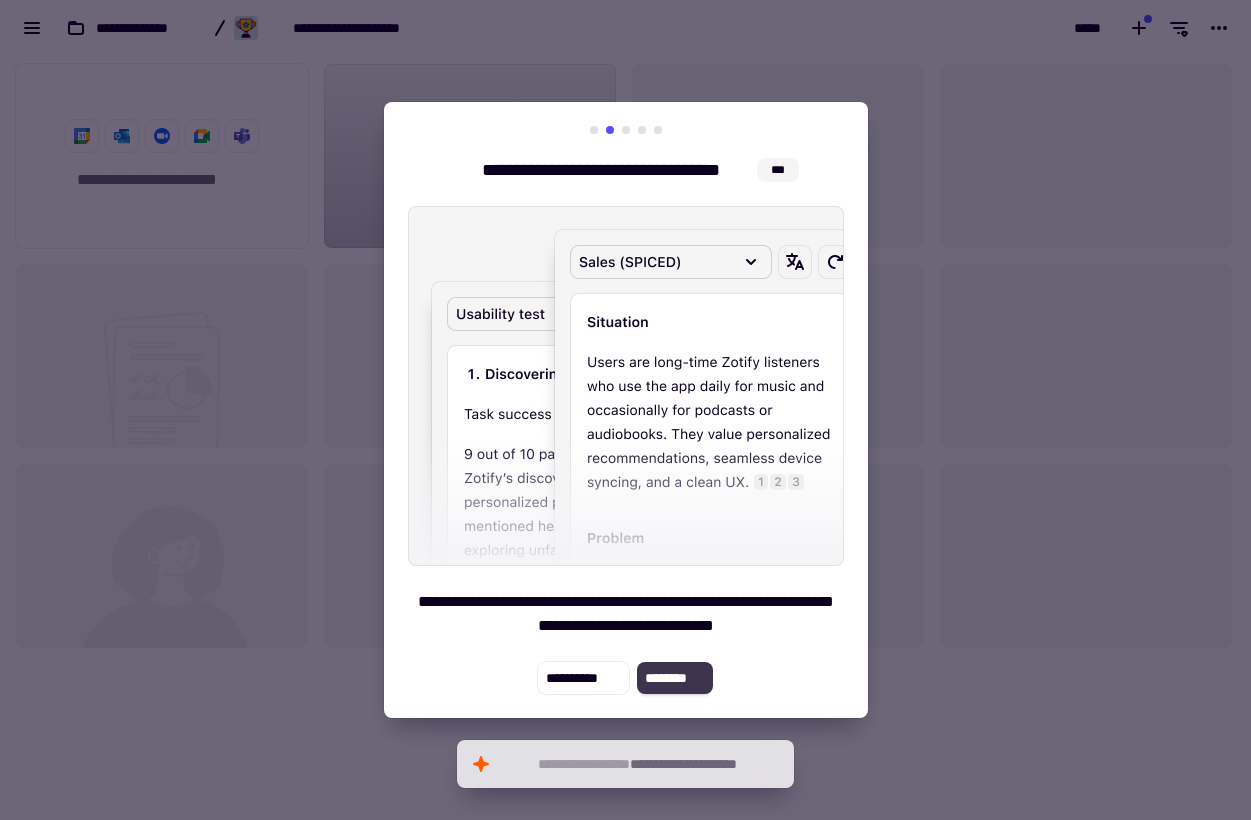 click on "********" 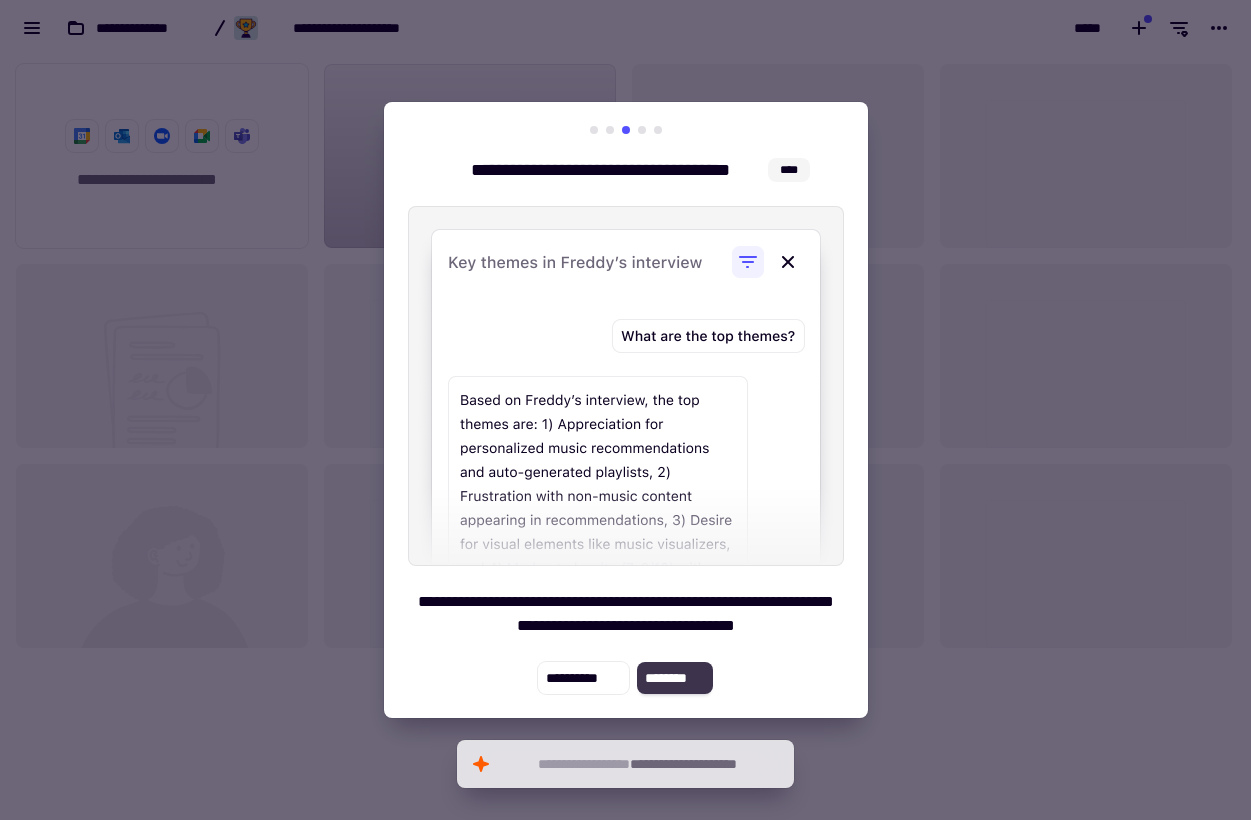 click on "********" 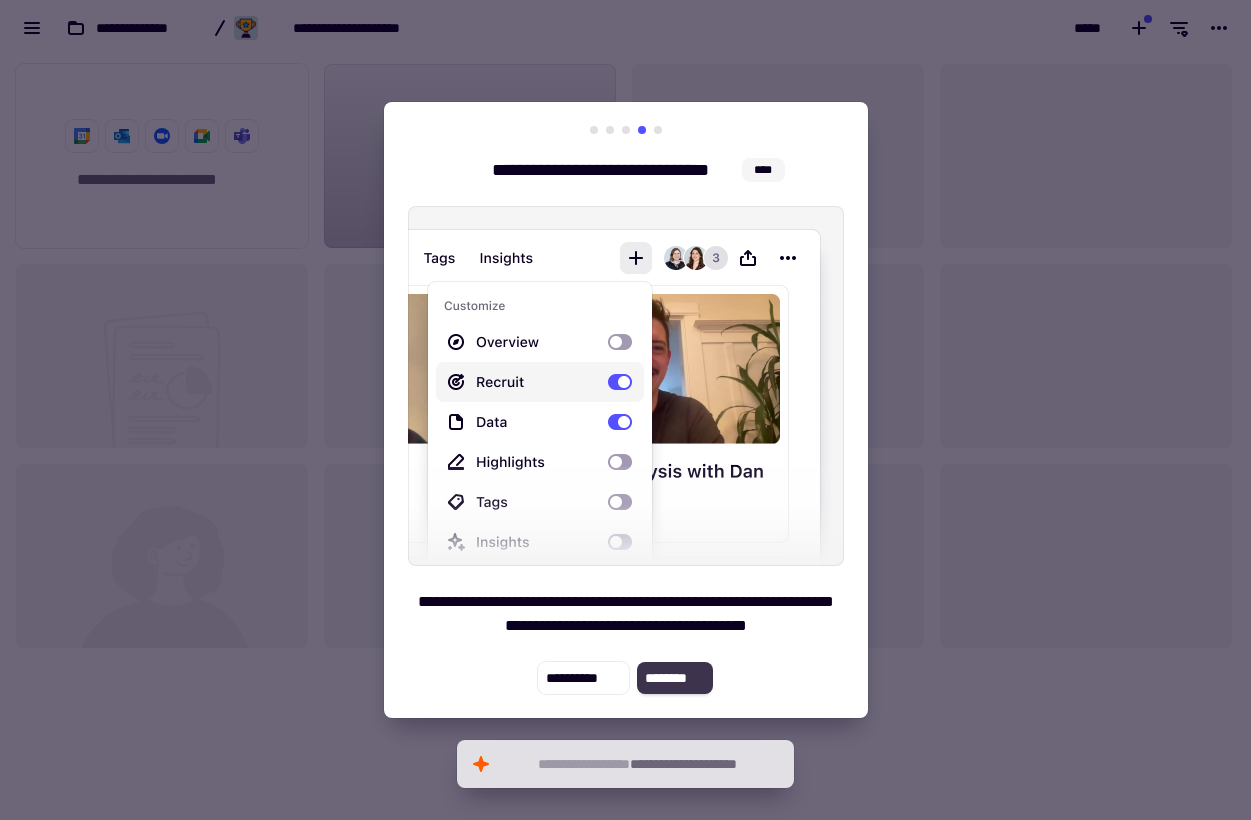 click on "********" 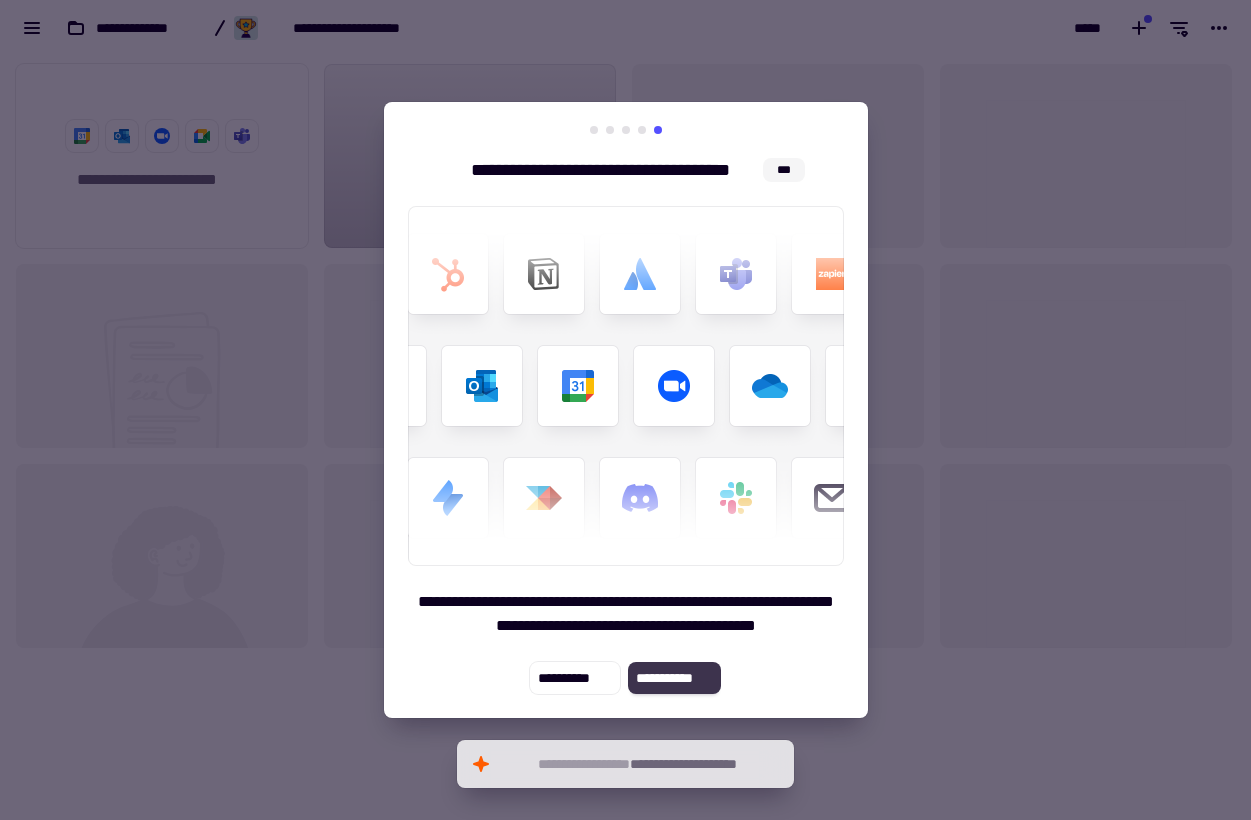 click on "**********" 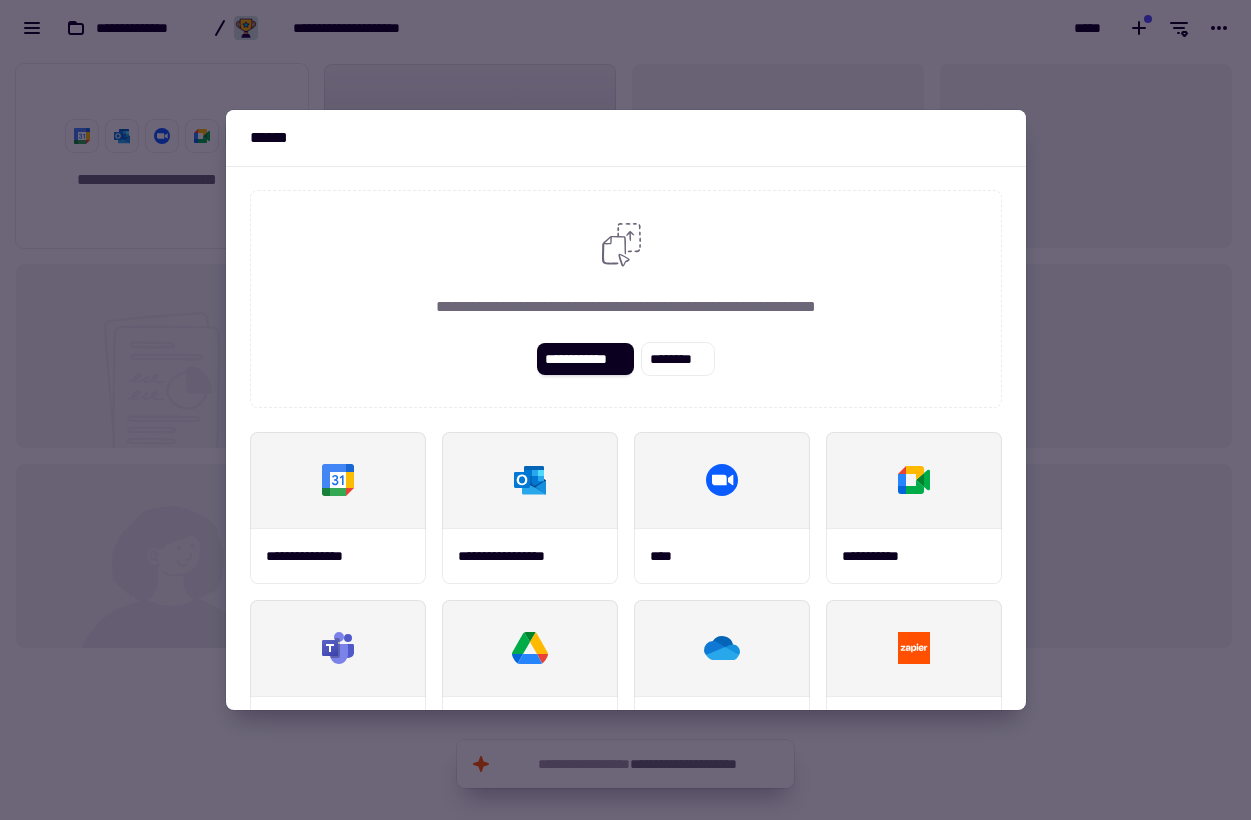 click at bounding box center (625, 410) 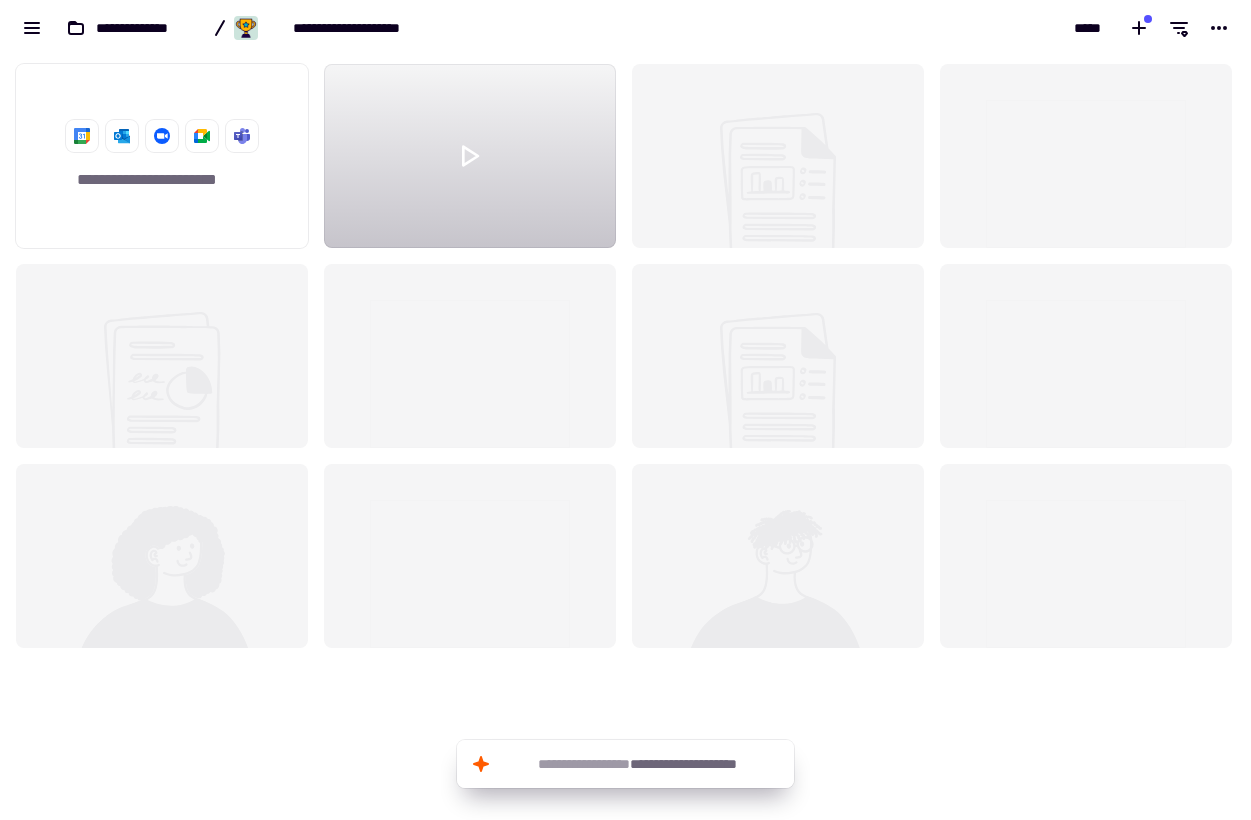 click 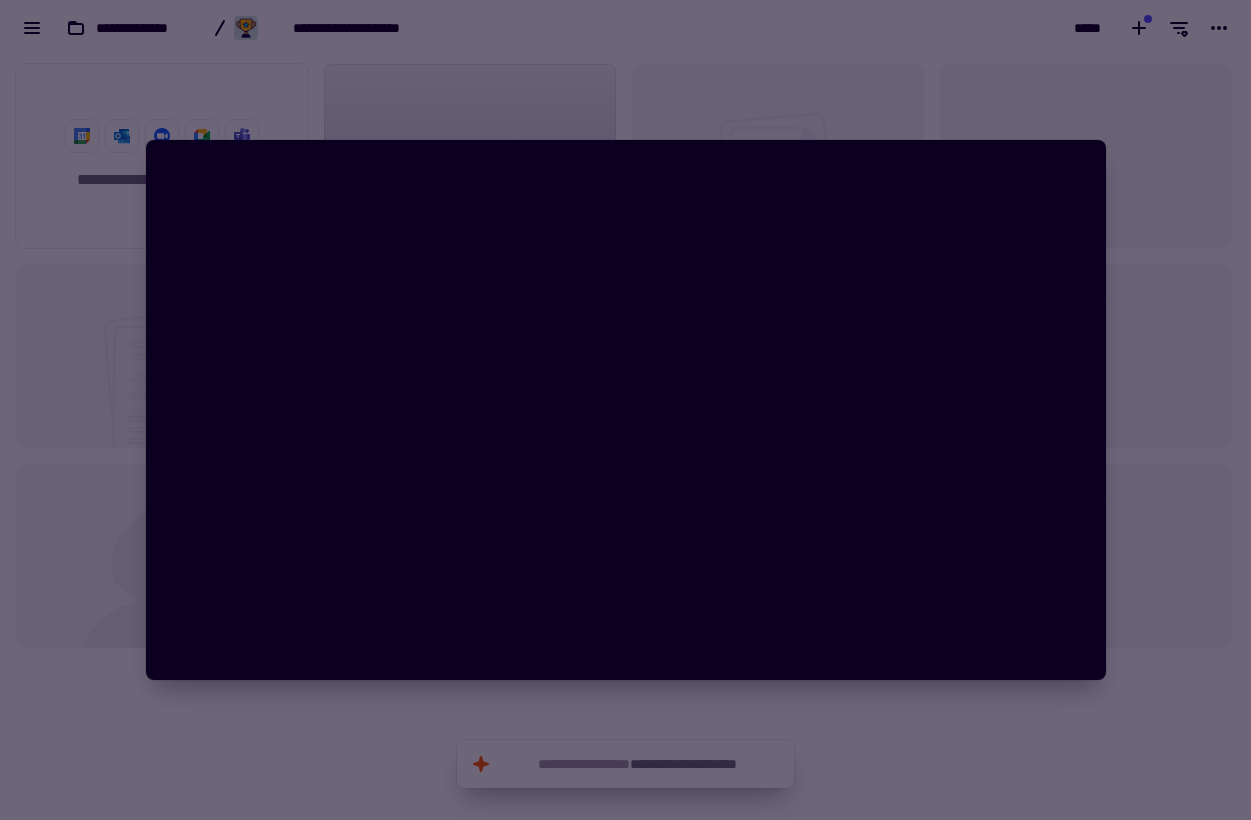 click at bounding box center (625, 410) 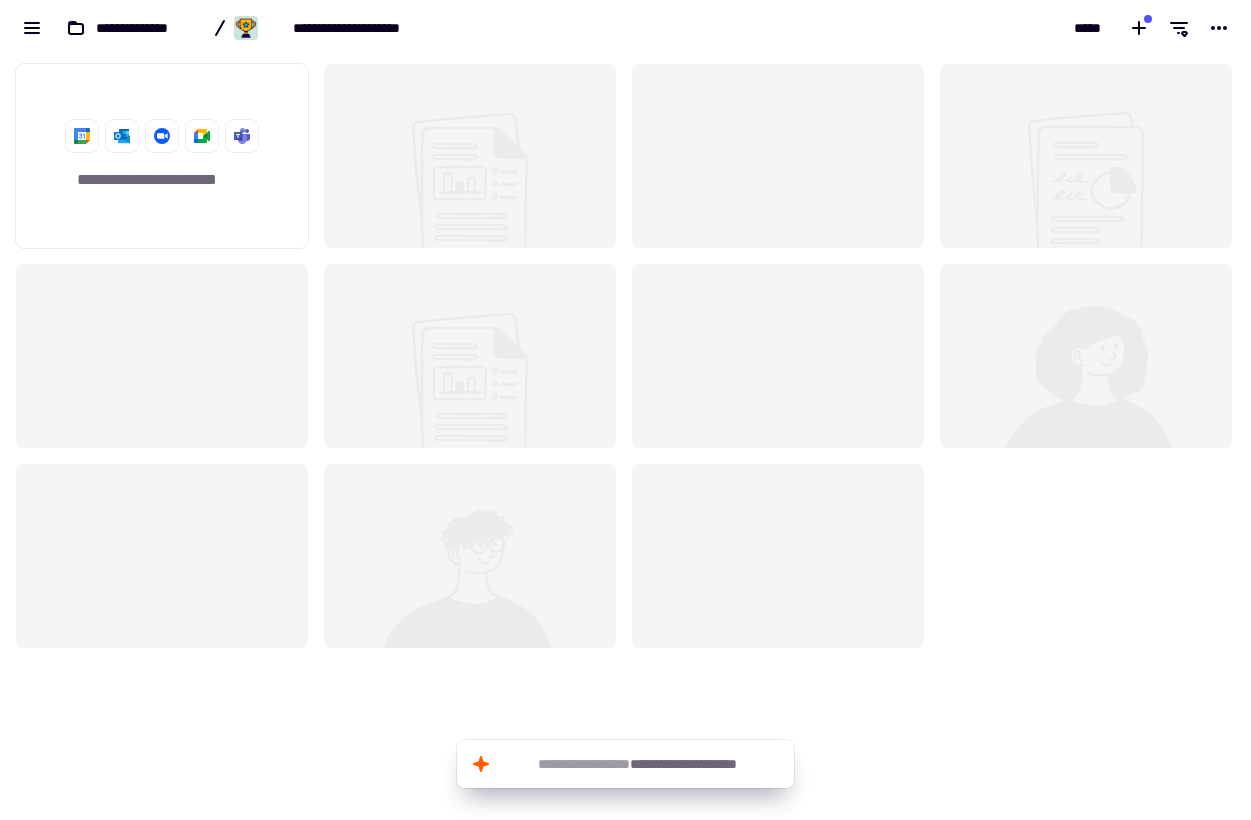 click 